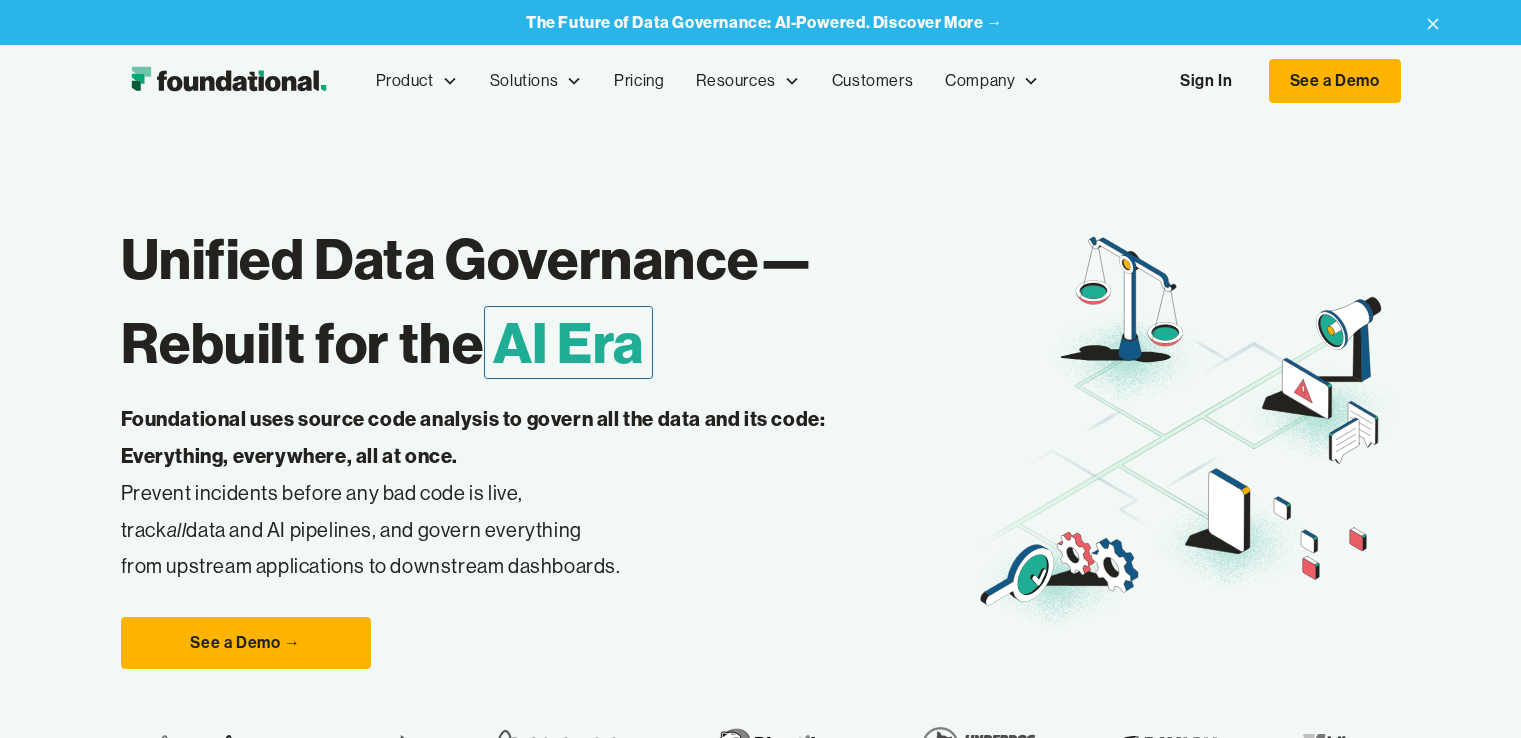 scroll, scrollTop: 0, scrollLeft: 0, axis: both 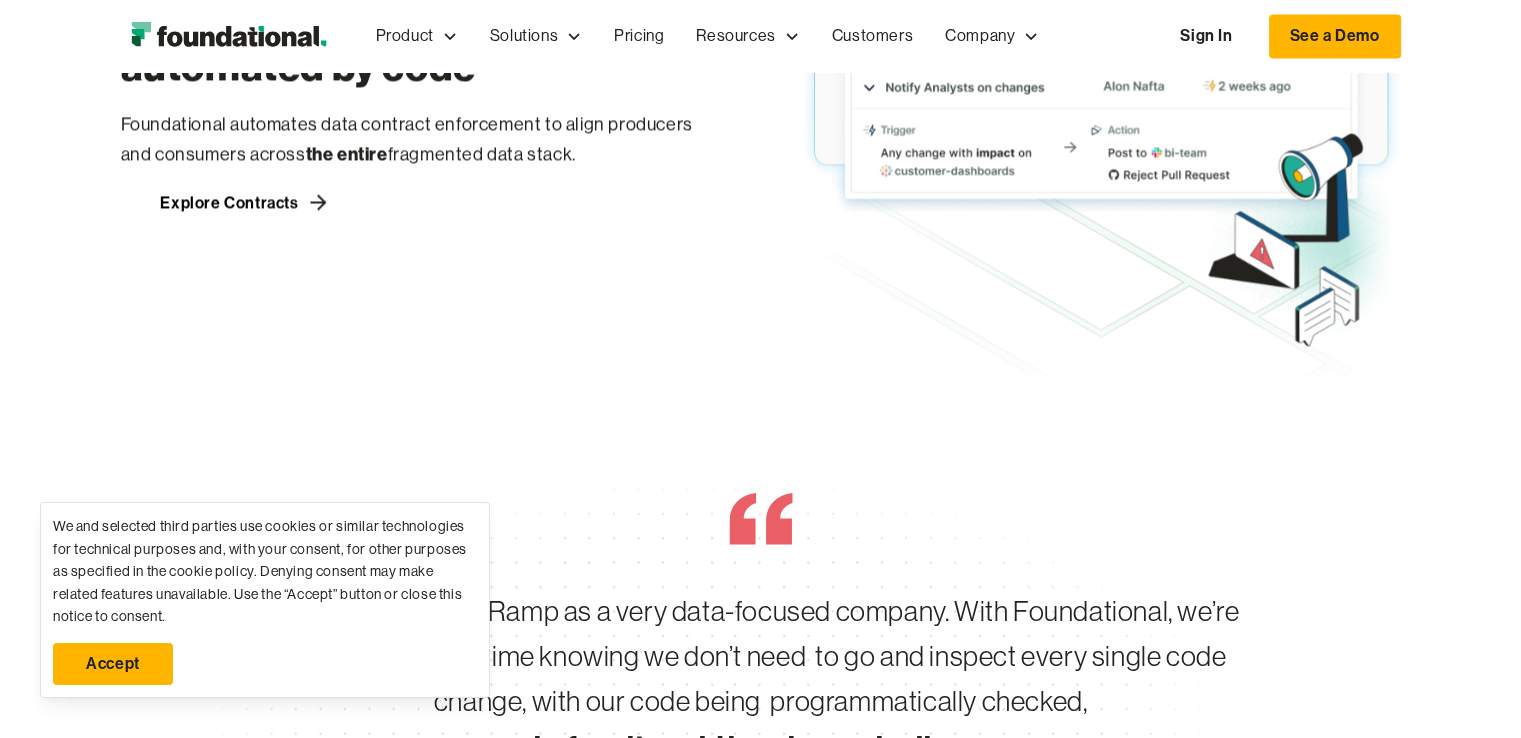 click on "Accept" at bounding box center (113, 664) 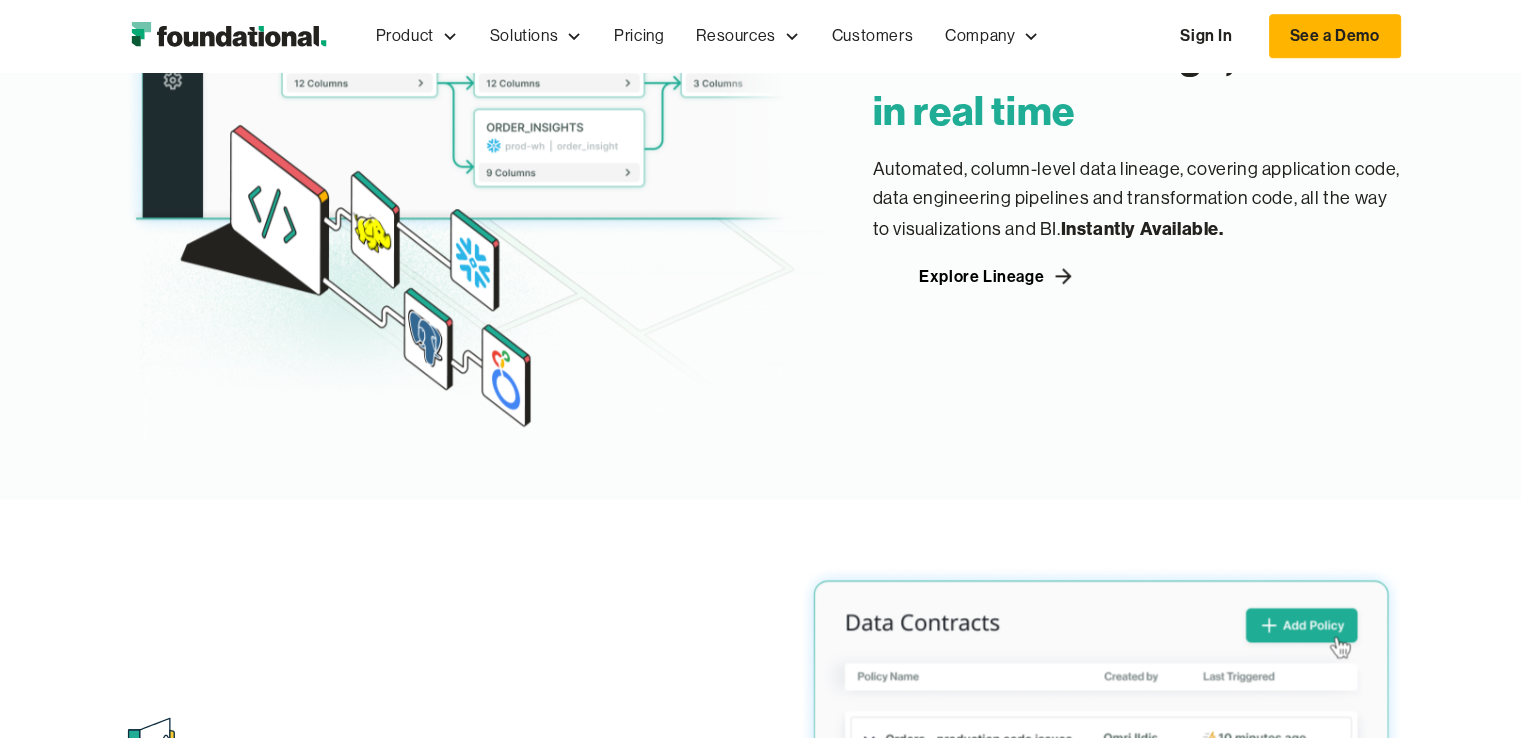 scroll, scrollTop: 0, scrollLeft: 0, axis: both 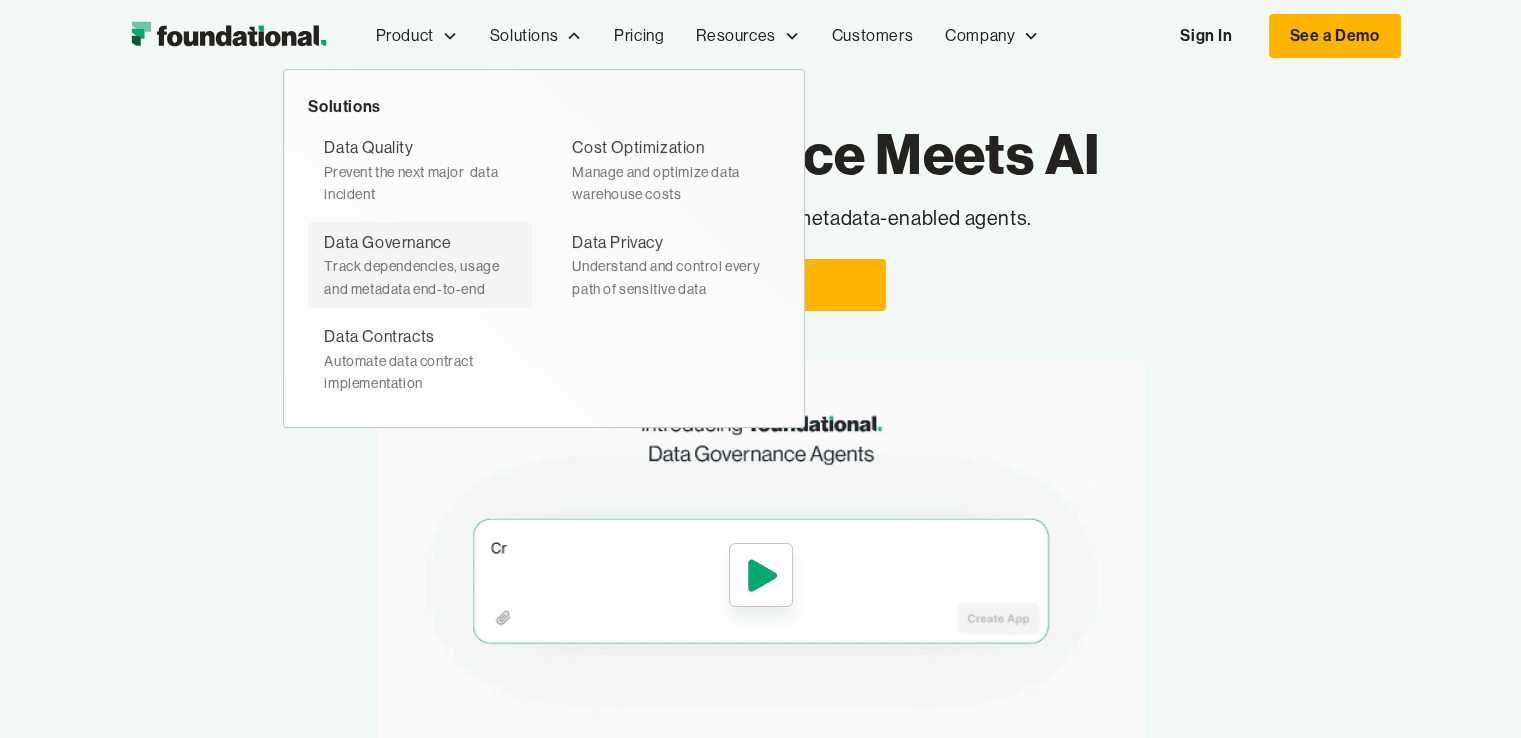 click on "Data Governance" at bounding box center [387, 243] 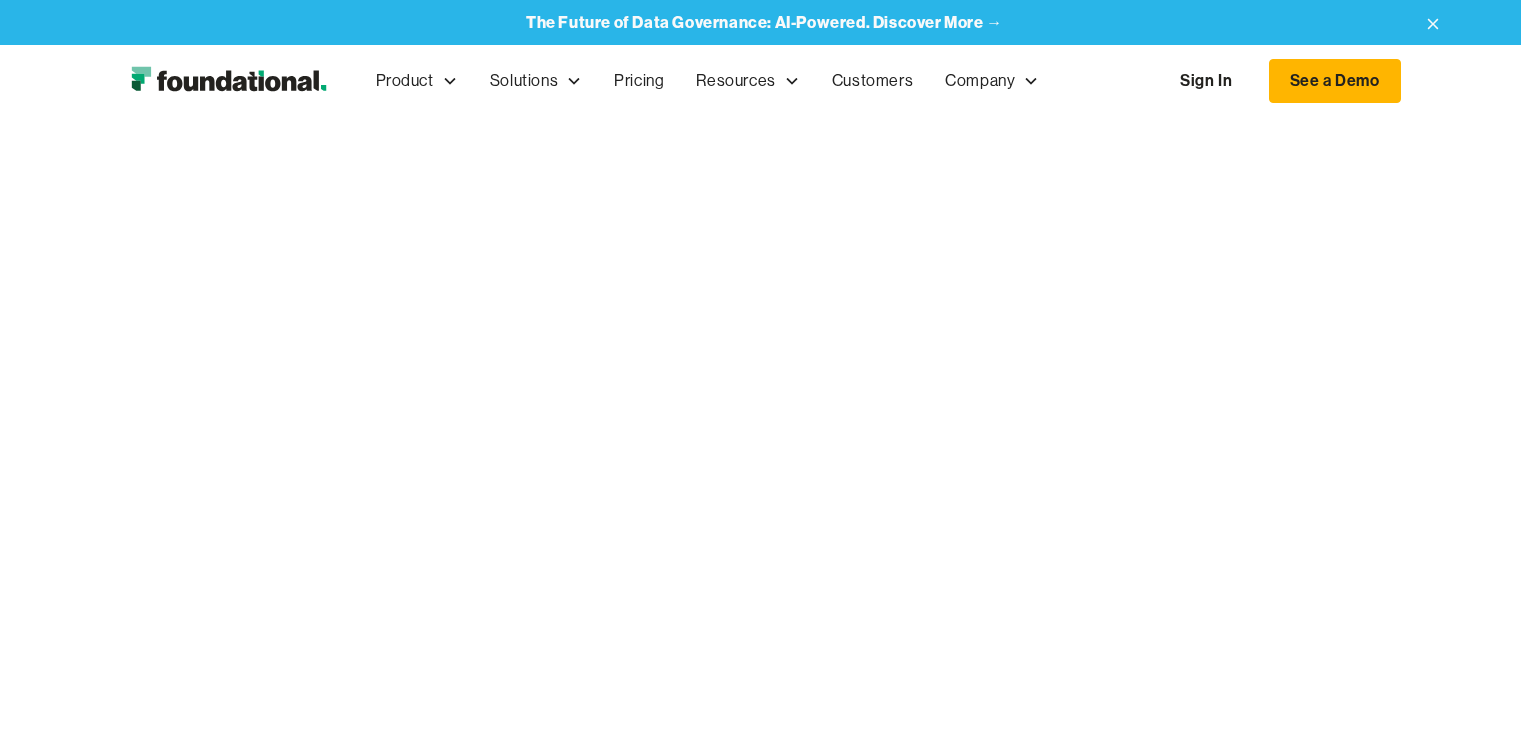 scroll, scrollTop: 0, scrollLeft: 0, axis: both 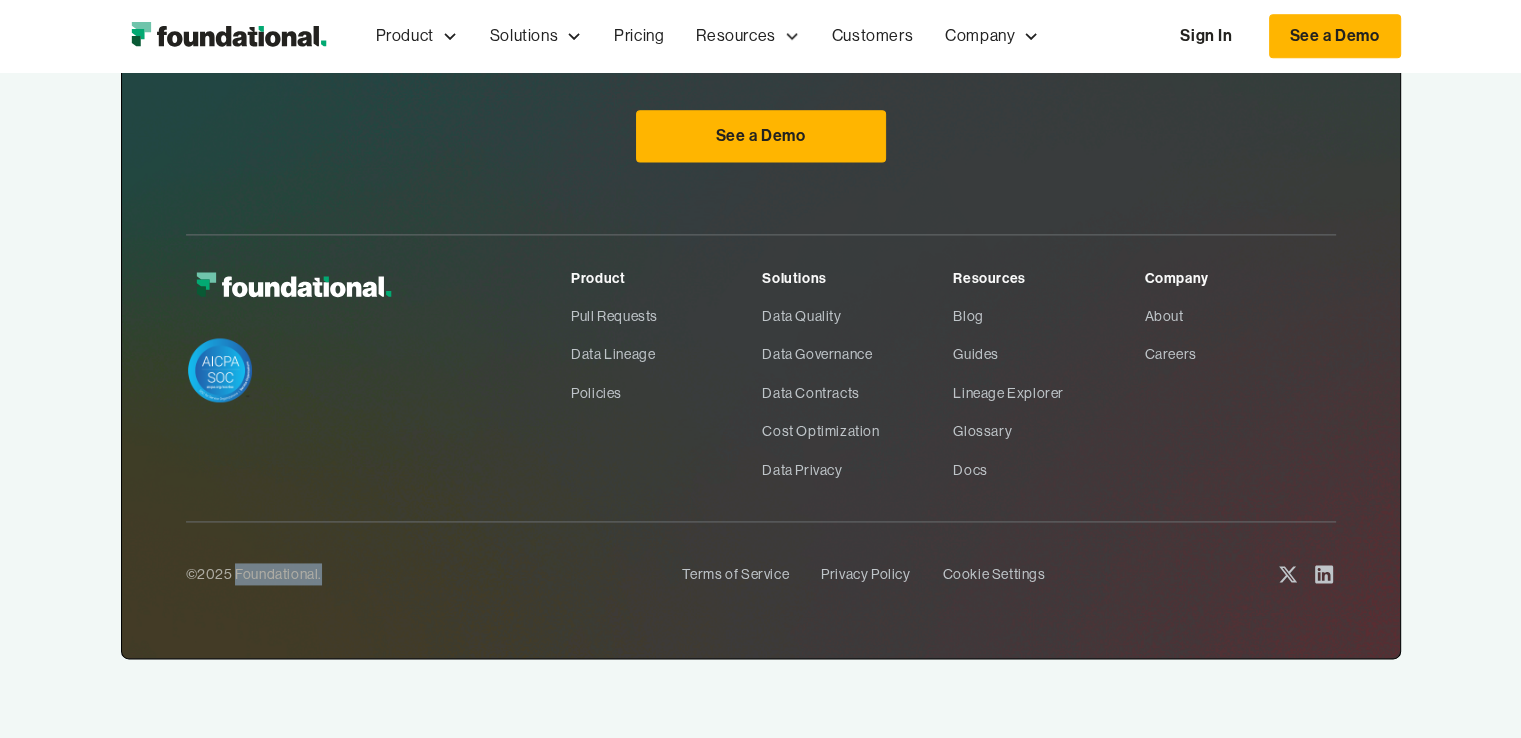 drag, startPoint x: 235, startPoint y: 578, endPoint x: 404, endPoint y: 595, distance: 169.85287 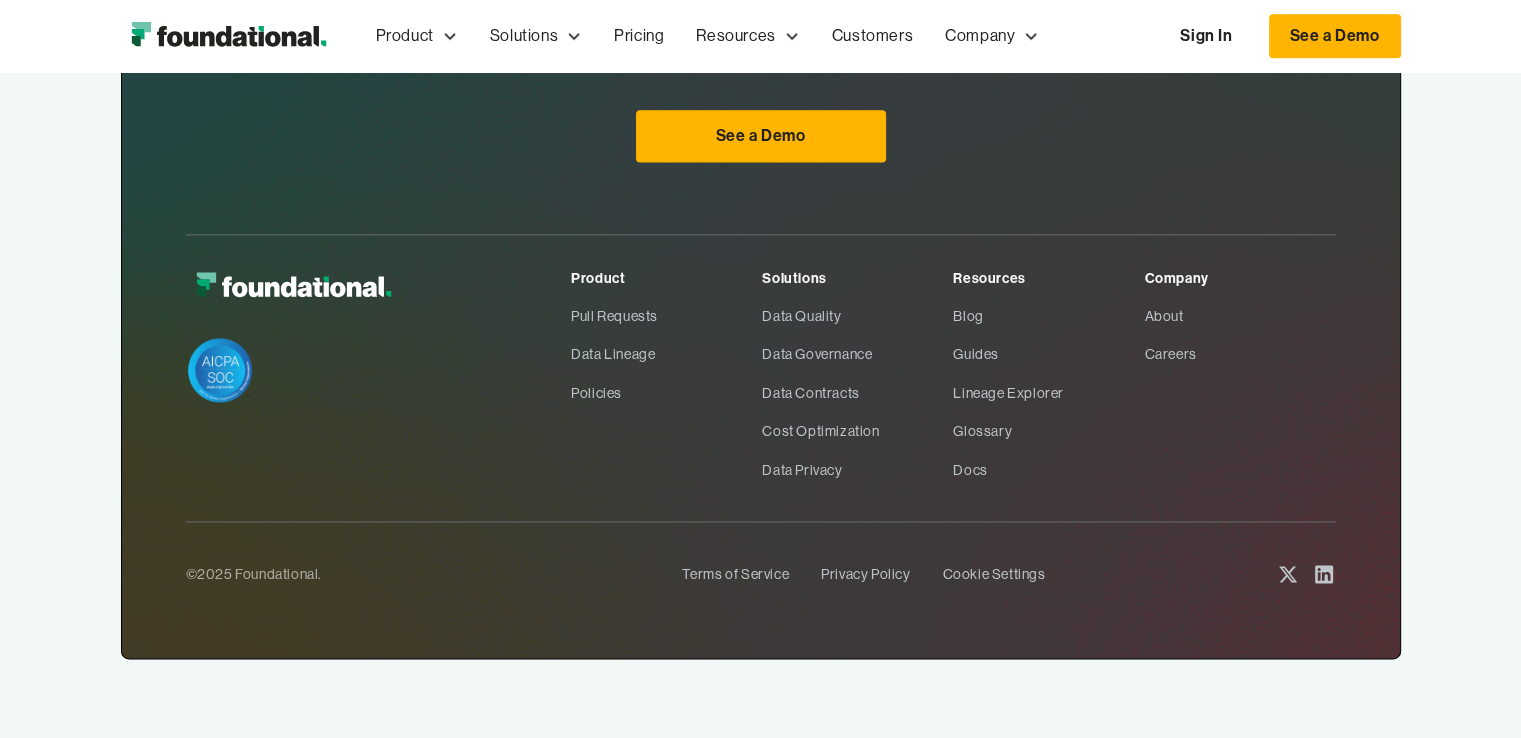 click on "Terms of Service Privacy Policy Cookie Settings" at bounding box center (970, 574) 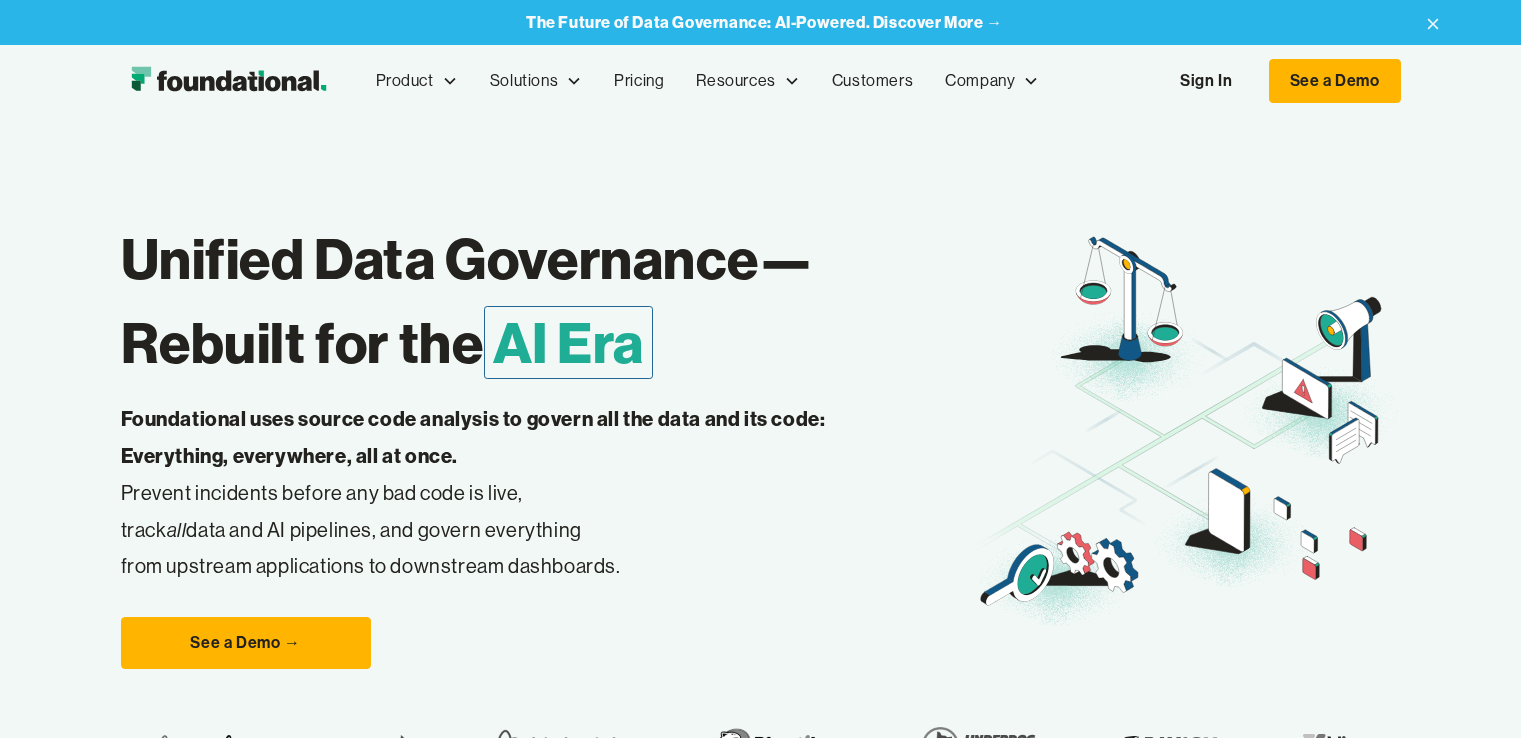 scroll, scrollTop: 0, scrollLeft: 0, axis: both 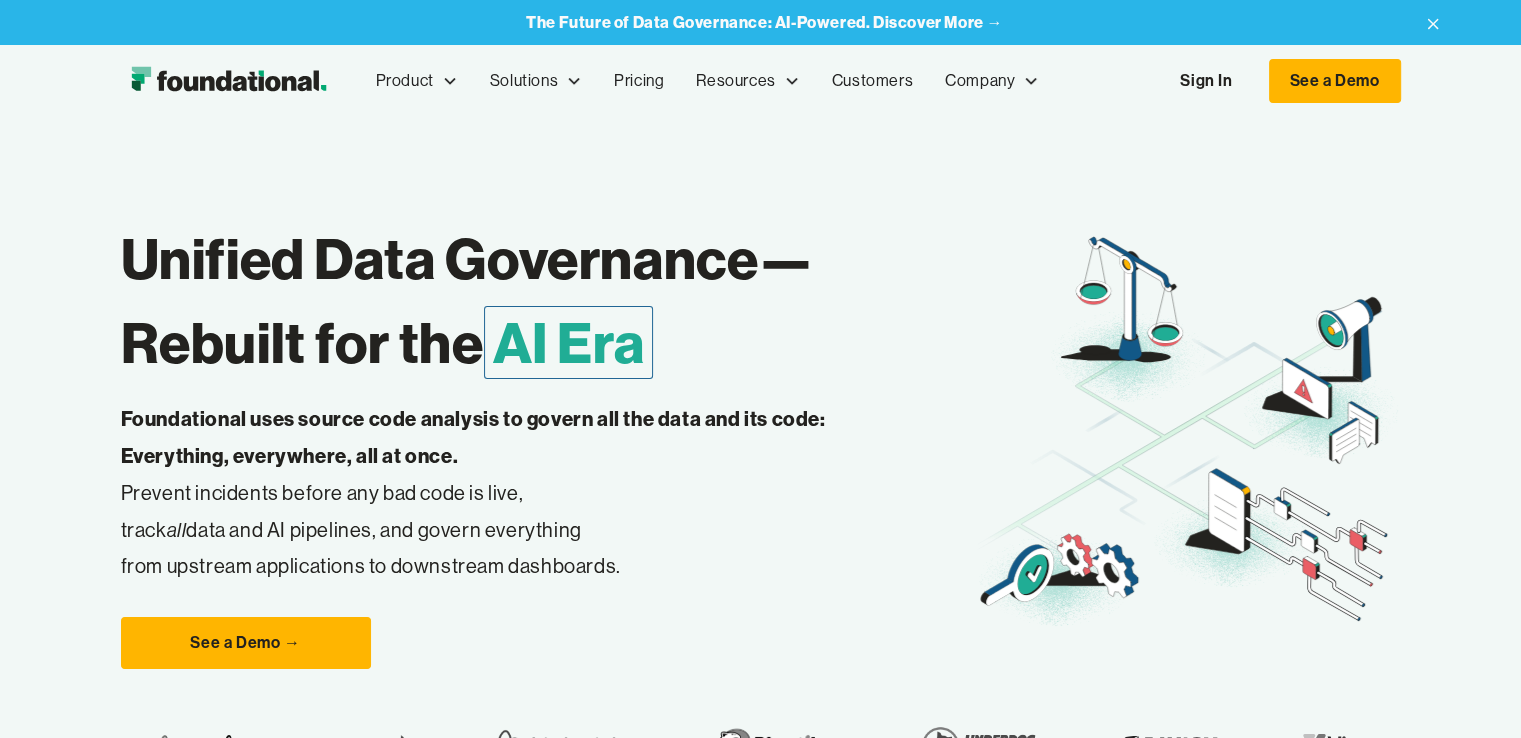 click at bounding box center [228, 81] 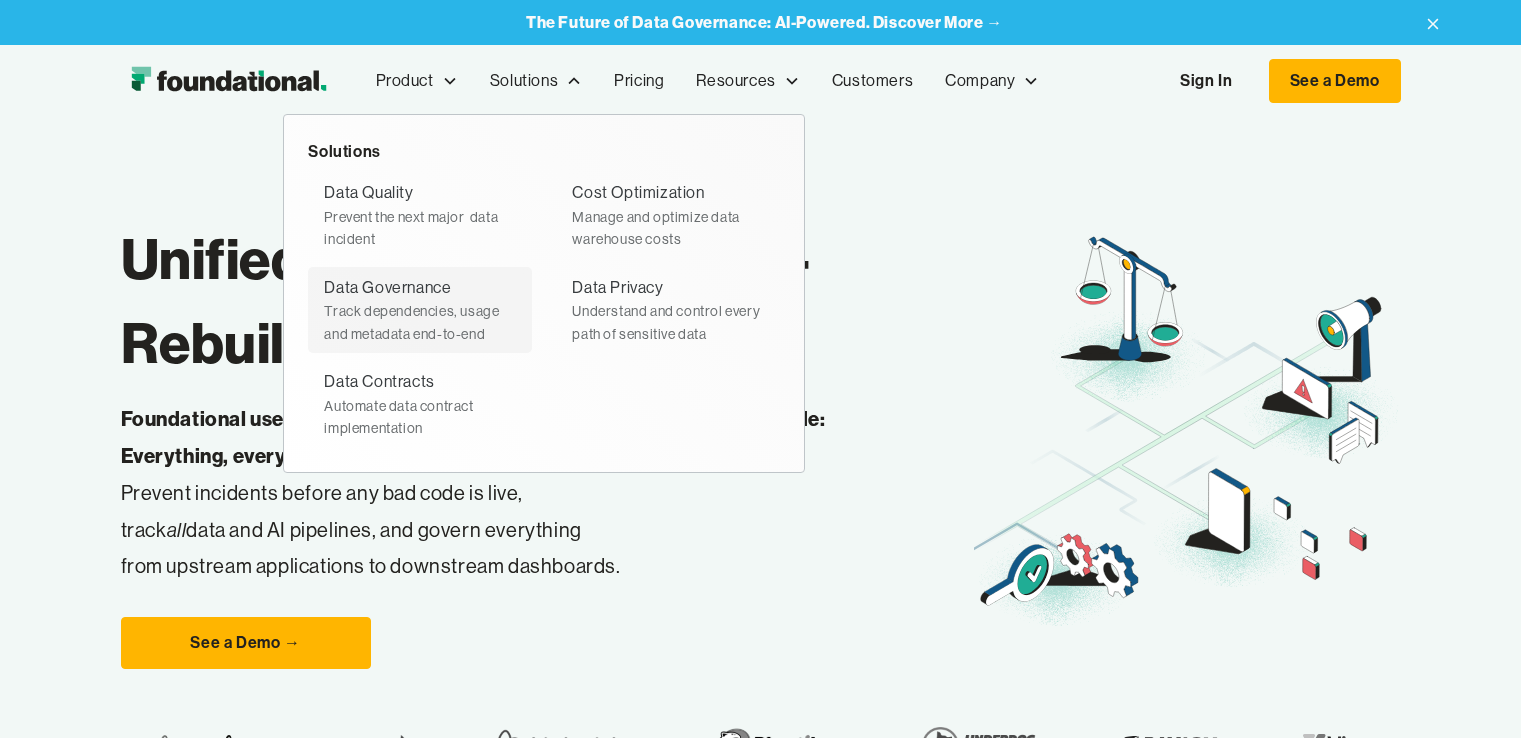 scroll, scrollTop: 0, scrollLeft: 0, axis: both 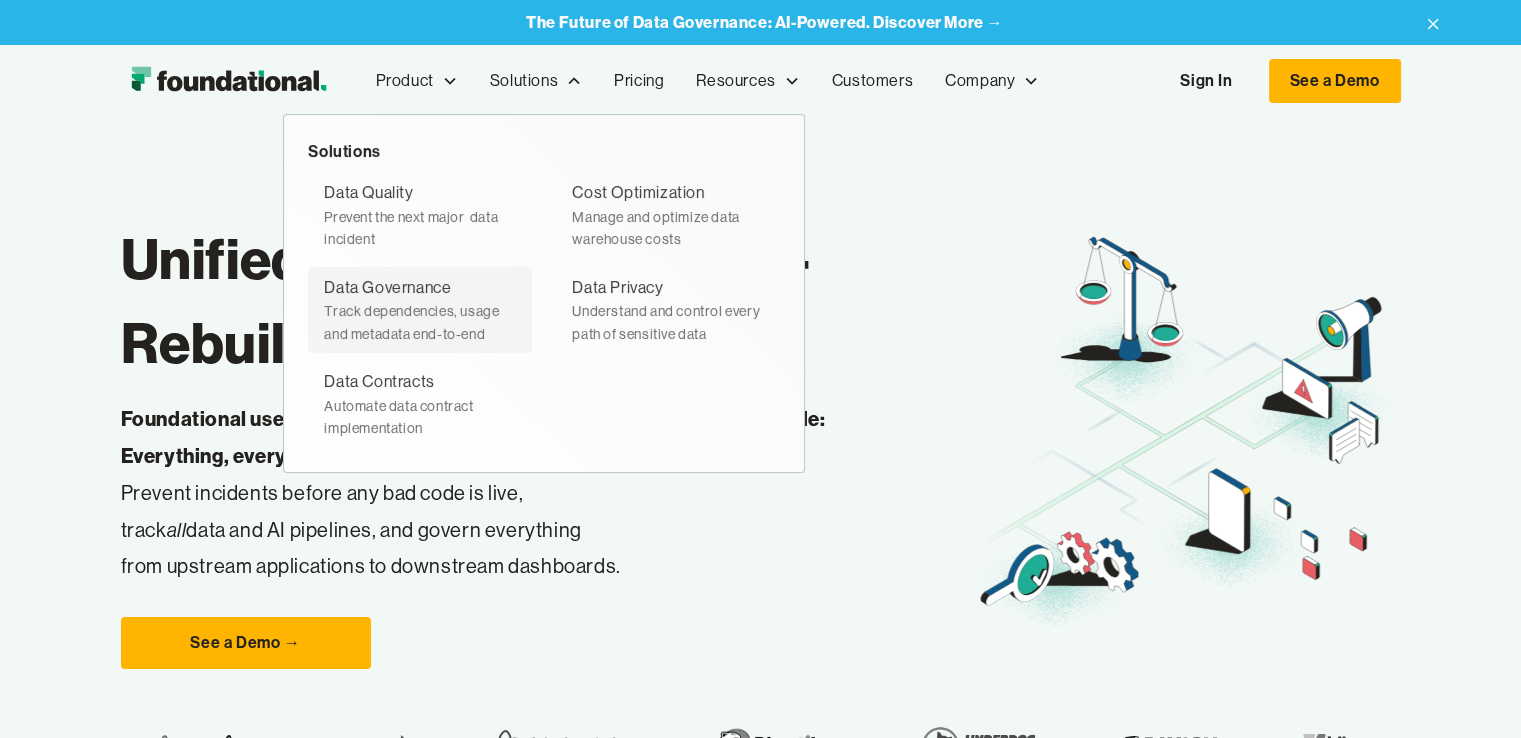 click on "Data Governance" at bounding box center [387, 288] 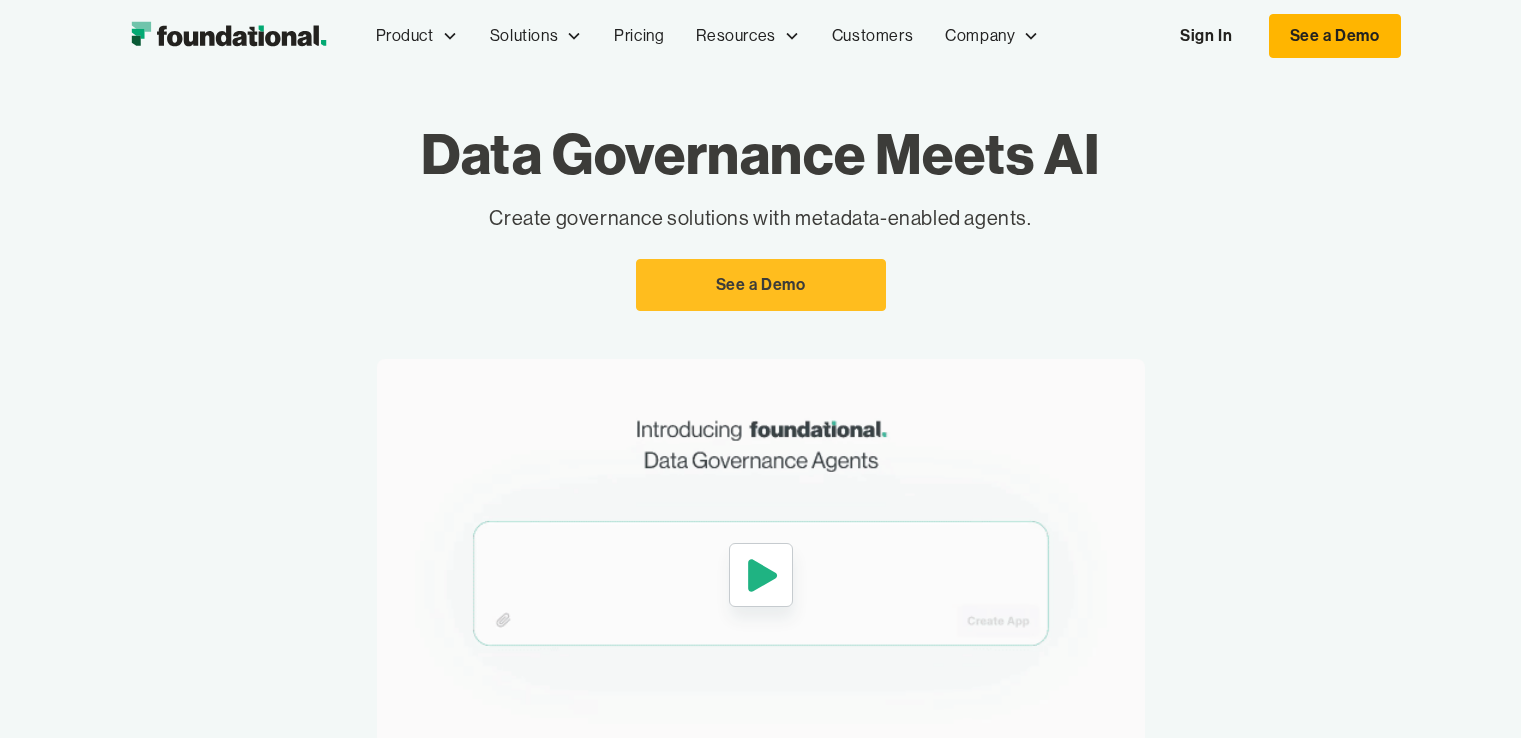 scroll, scrollTop: 0, scrollLeft: 0, axis: both 